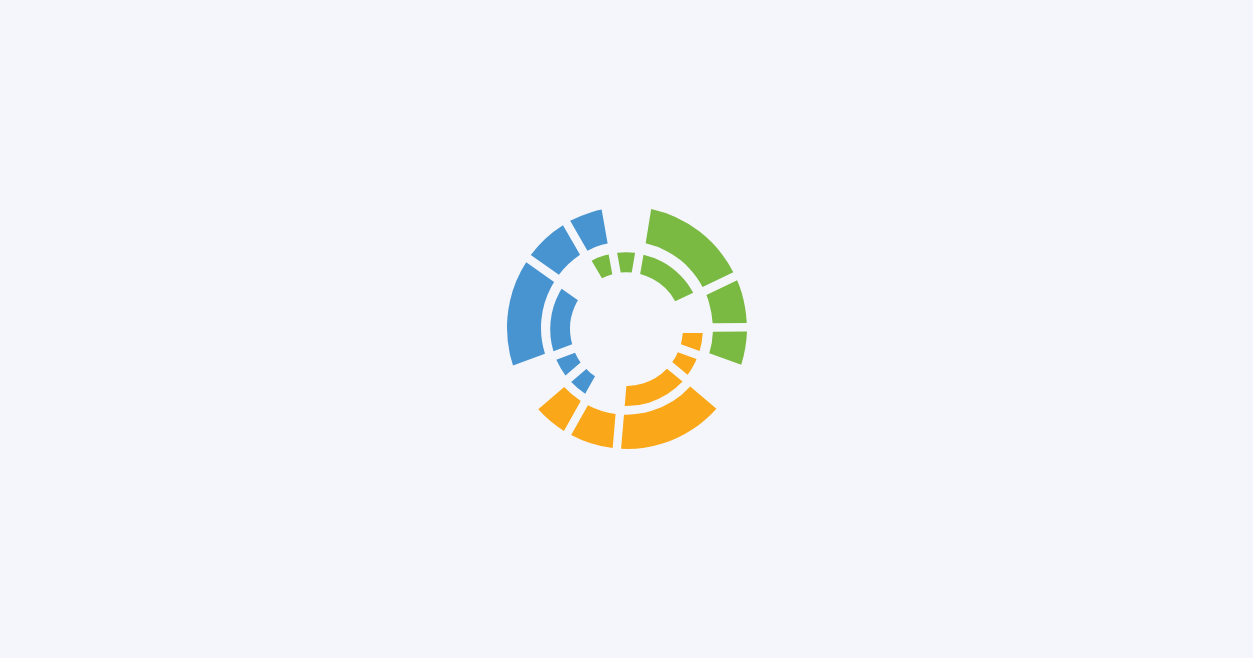 scroll, scrollTop: 0, scrollLeft: 0, axis: both 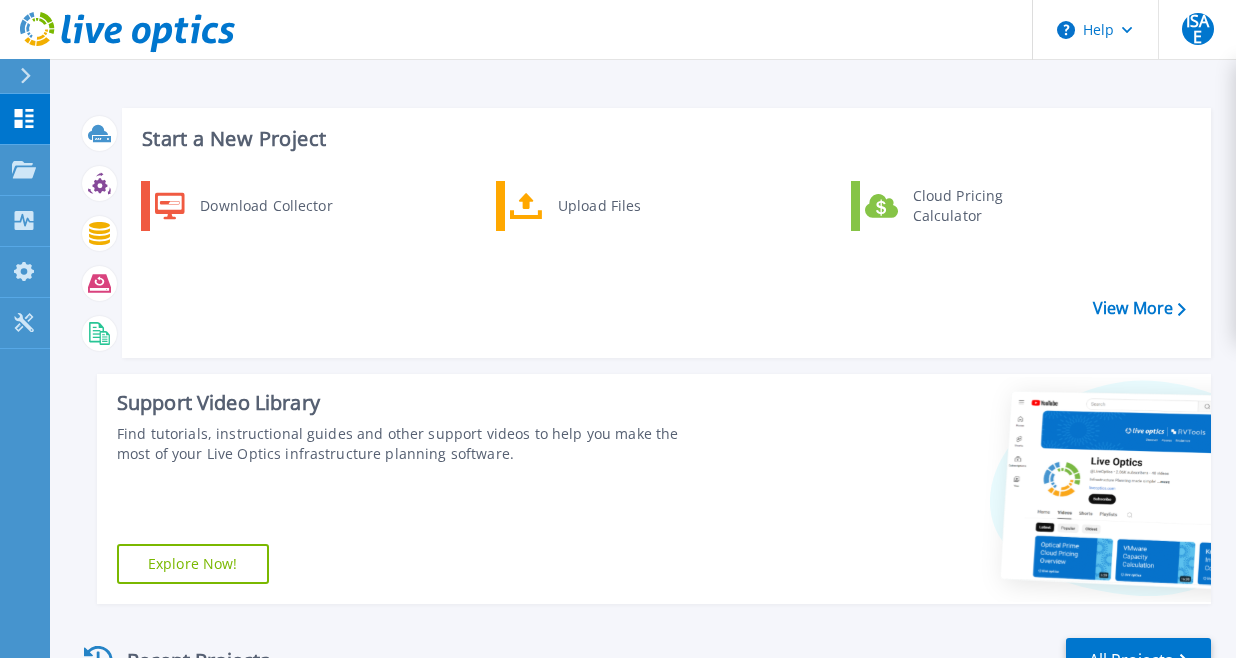 click on "Explore Now!" at bounding box center (193, 564) 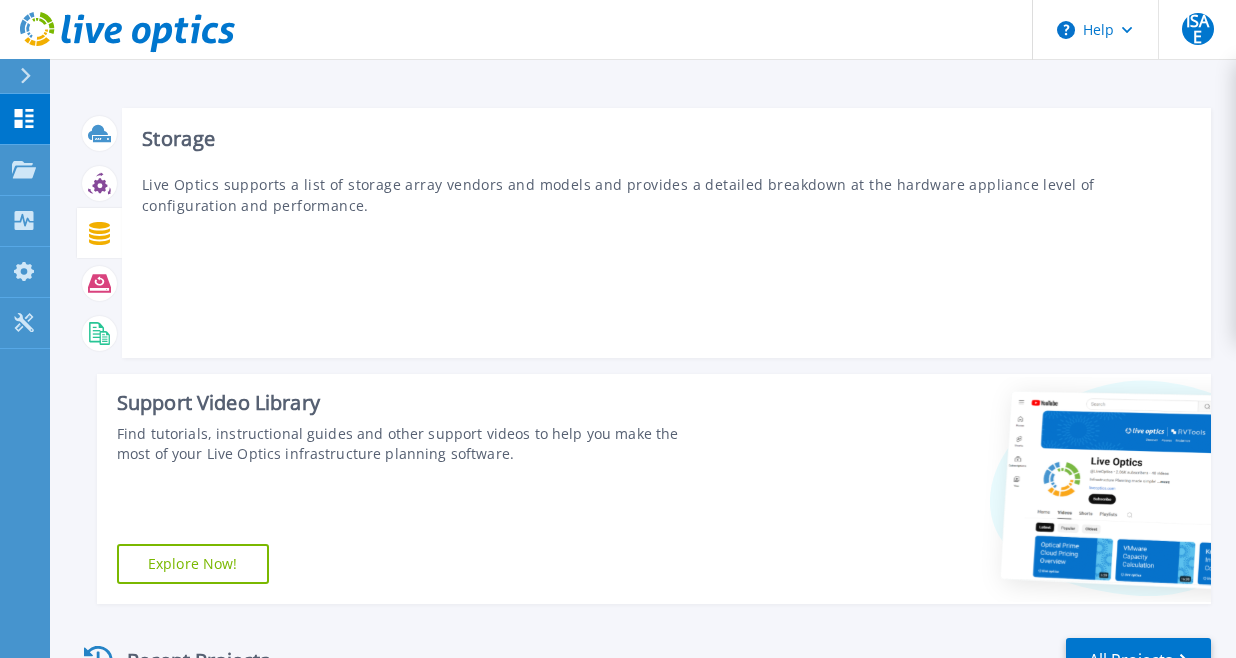 click 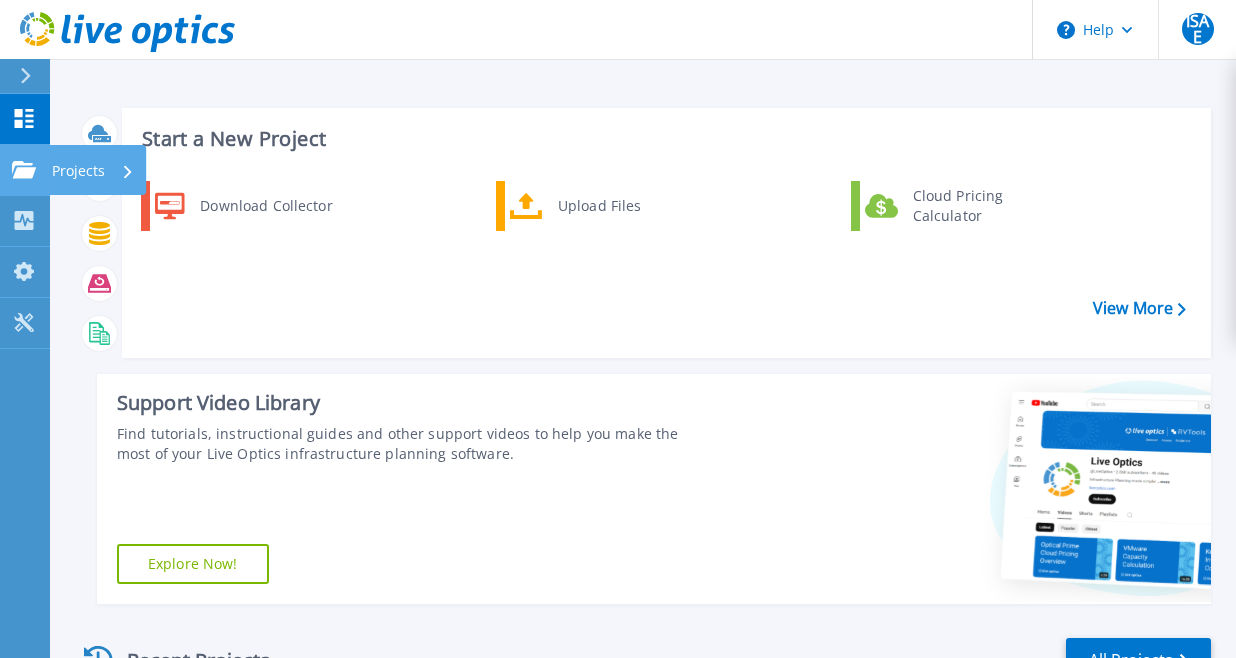 click on "Projects" at bounding box center [97, 170] 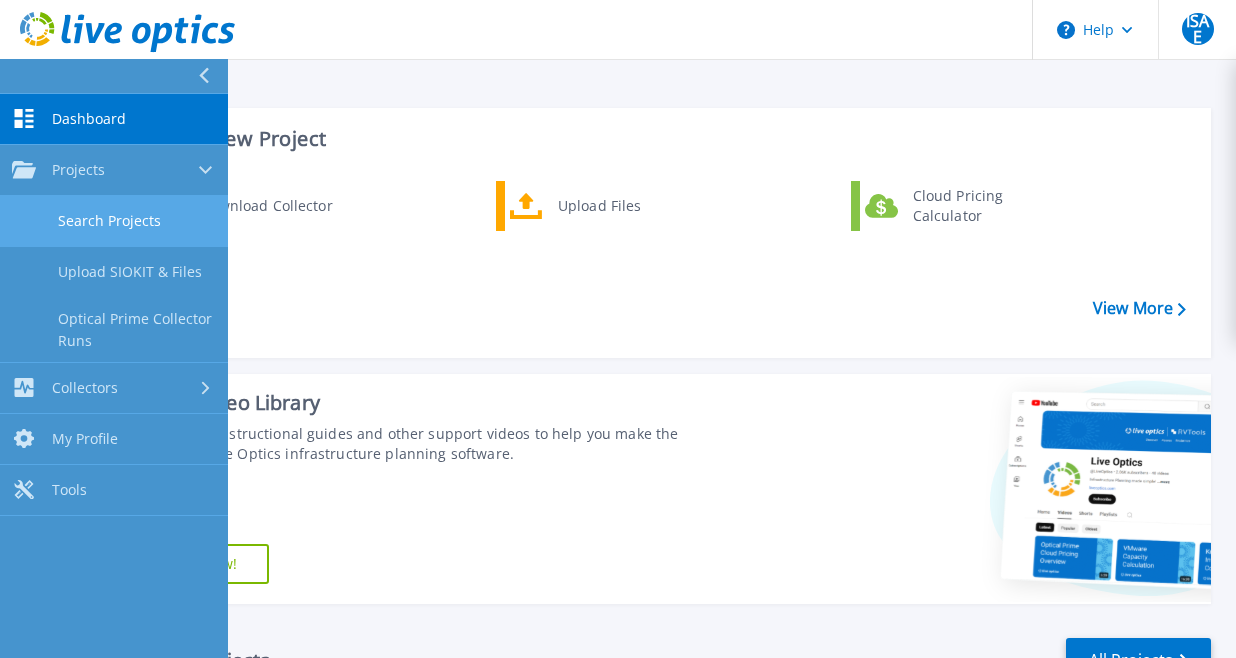 click on "Search Projects" at bounding box center [114, 221] 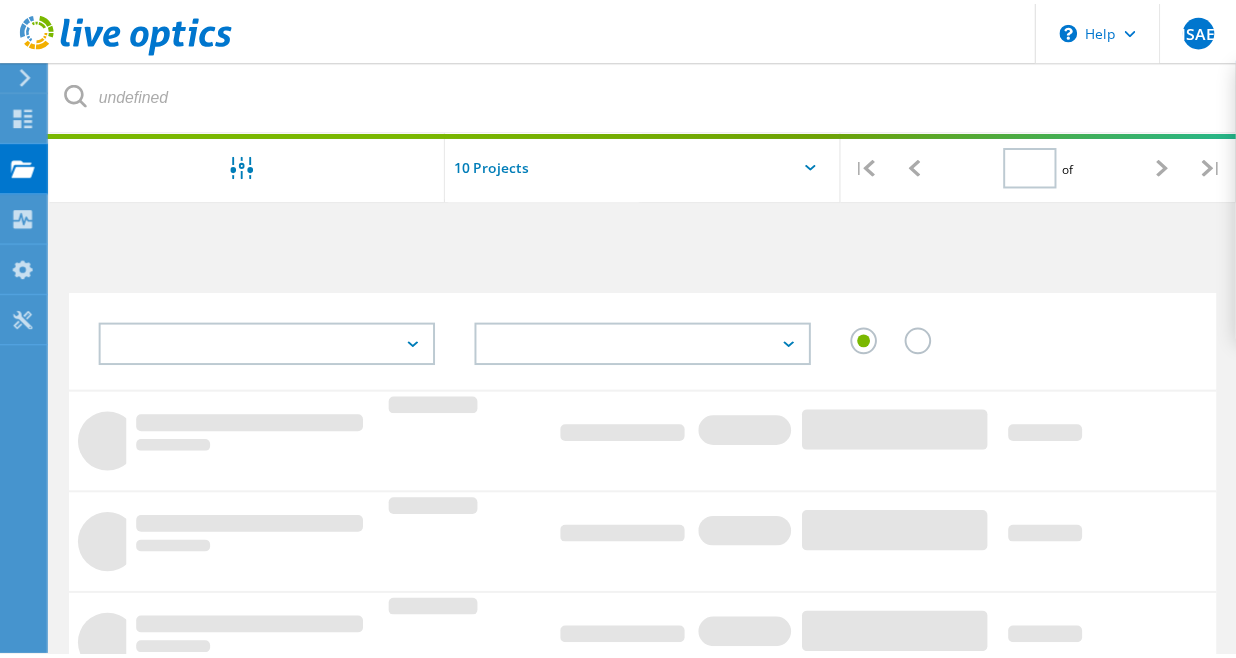 scroll, scrollTop: 0, scrollLeft: 0, axis: both 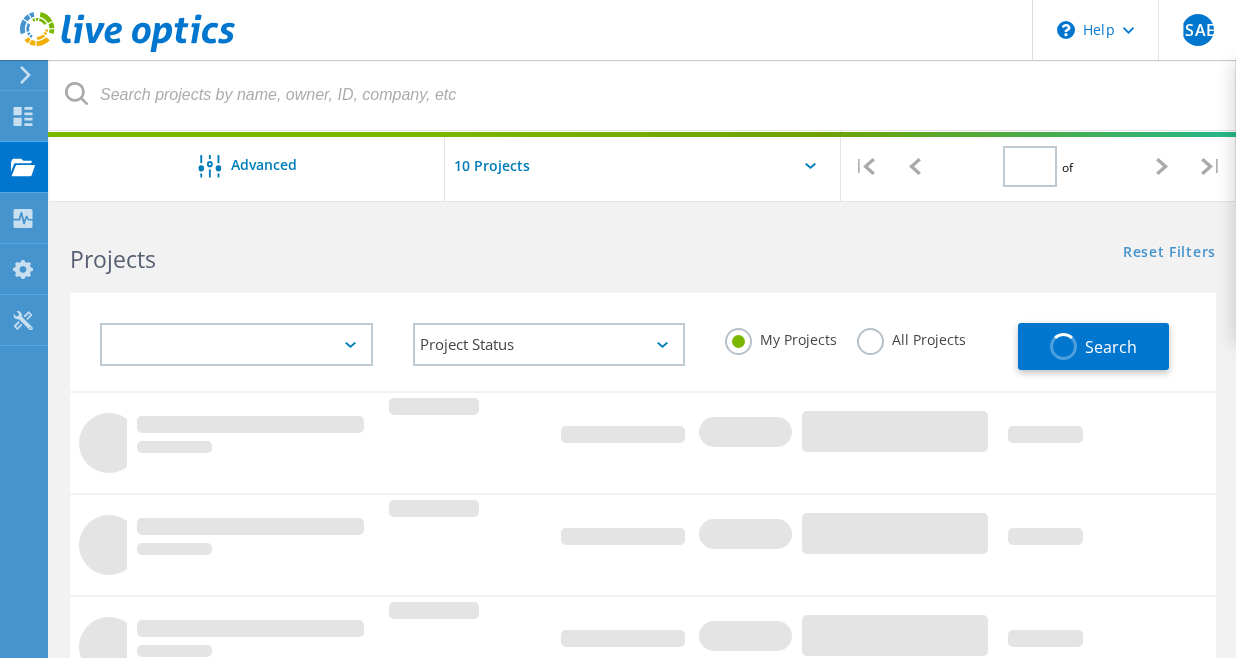 type on "1" 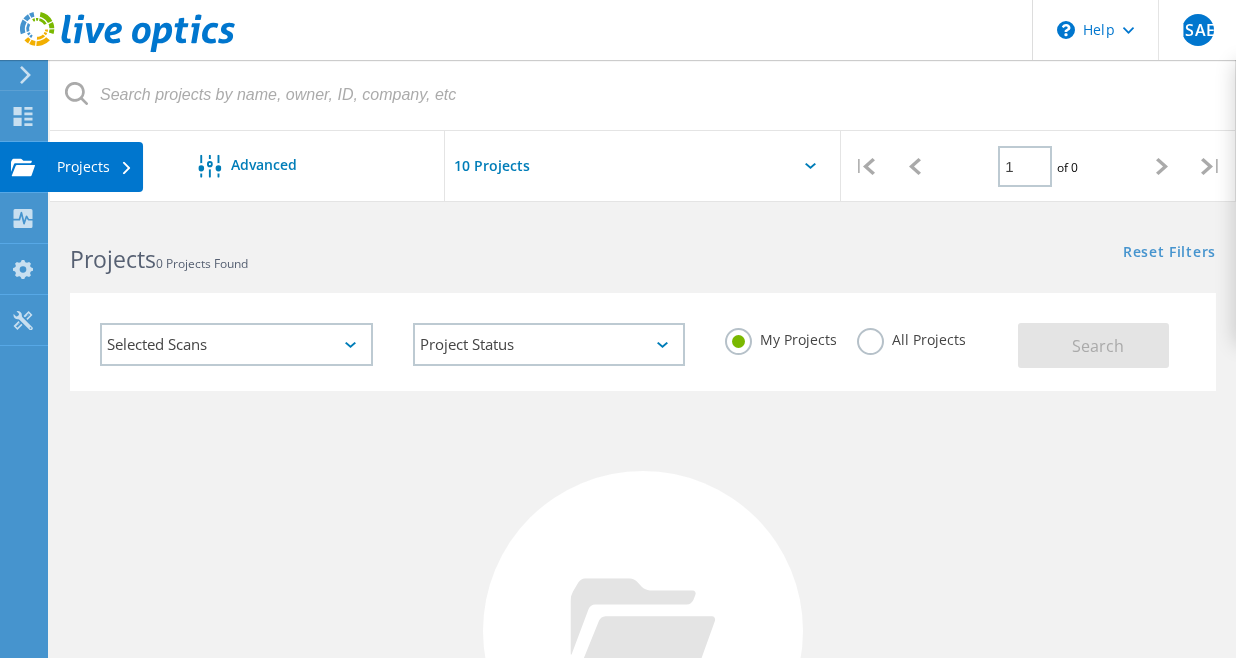 click on "Projects" at bounding box center (-66, 167) 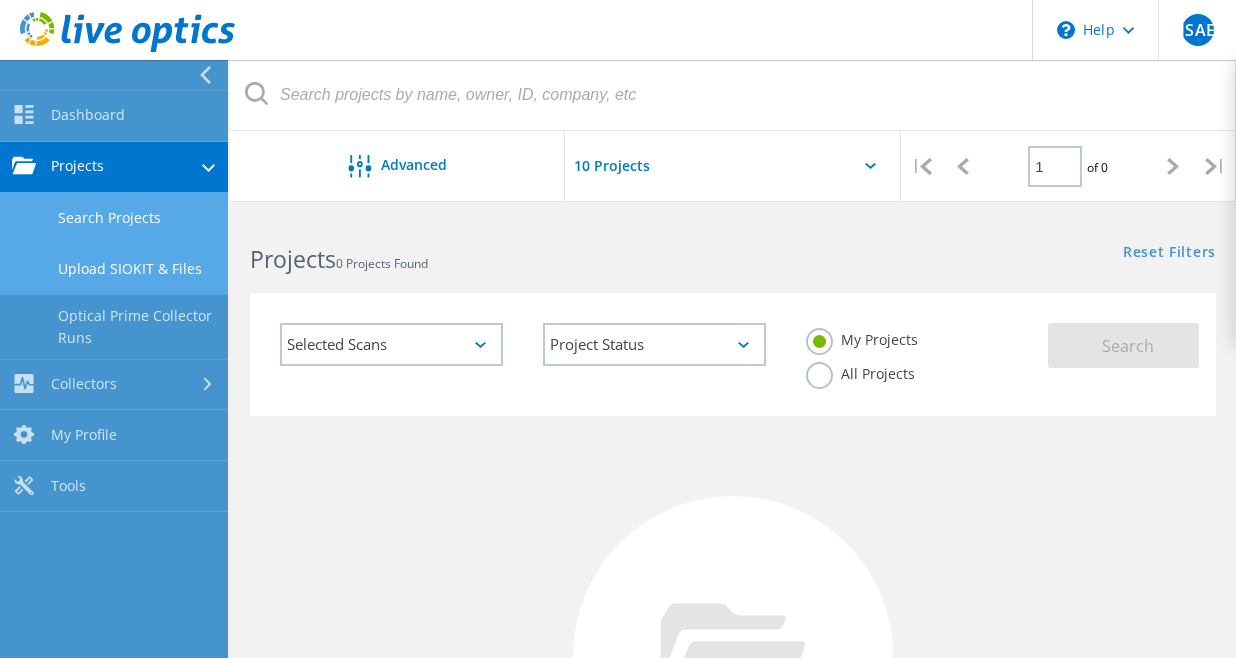 click on "Upload SIOKIT & Files" at bounding box center [114, 269] 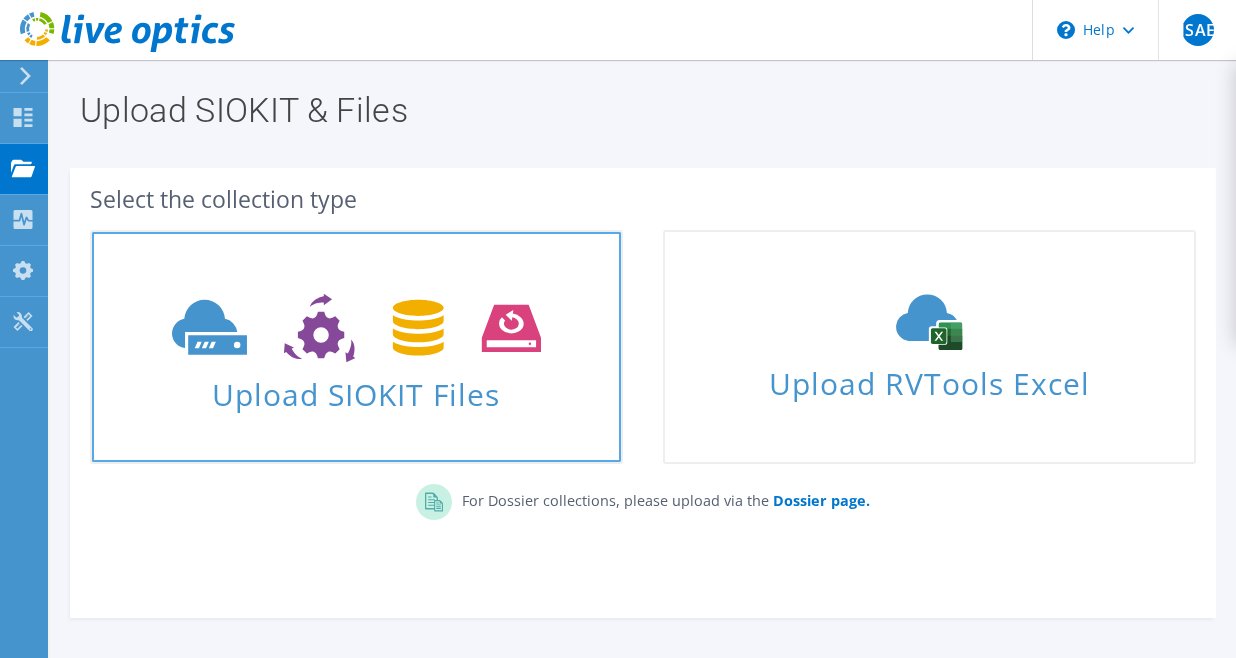 scroll, scrollTop: 0, scrollLeft: 0, axis: both 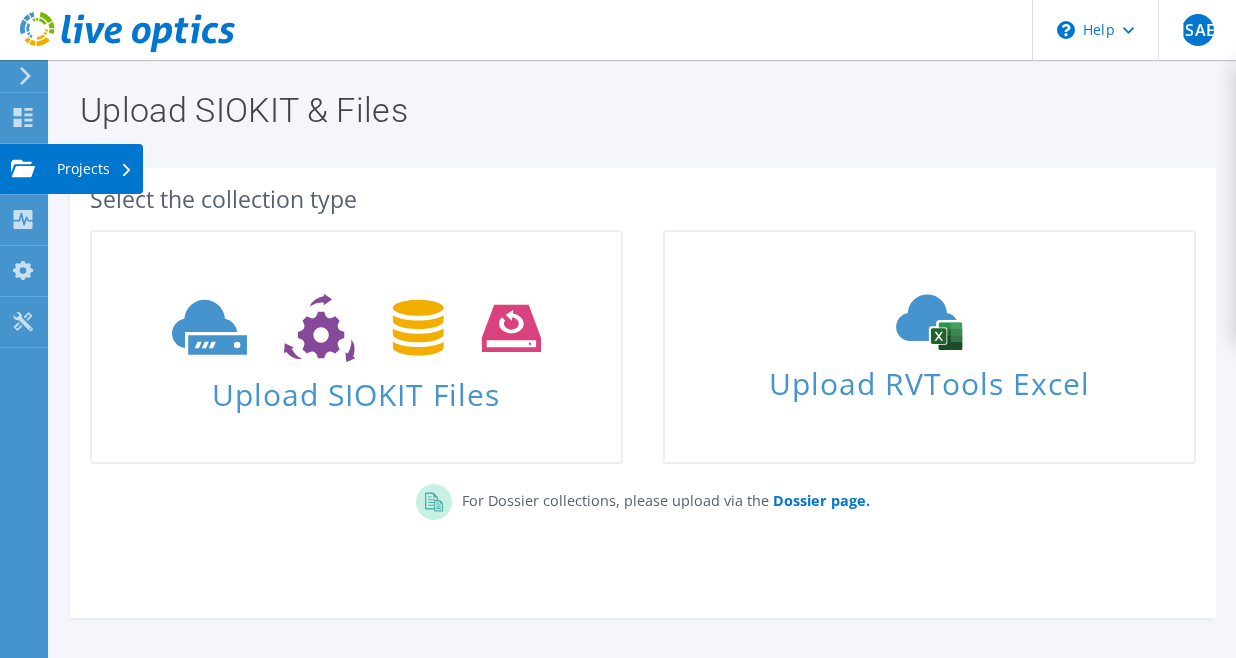 click 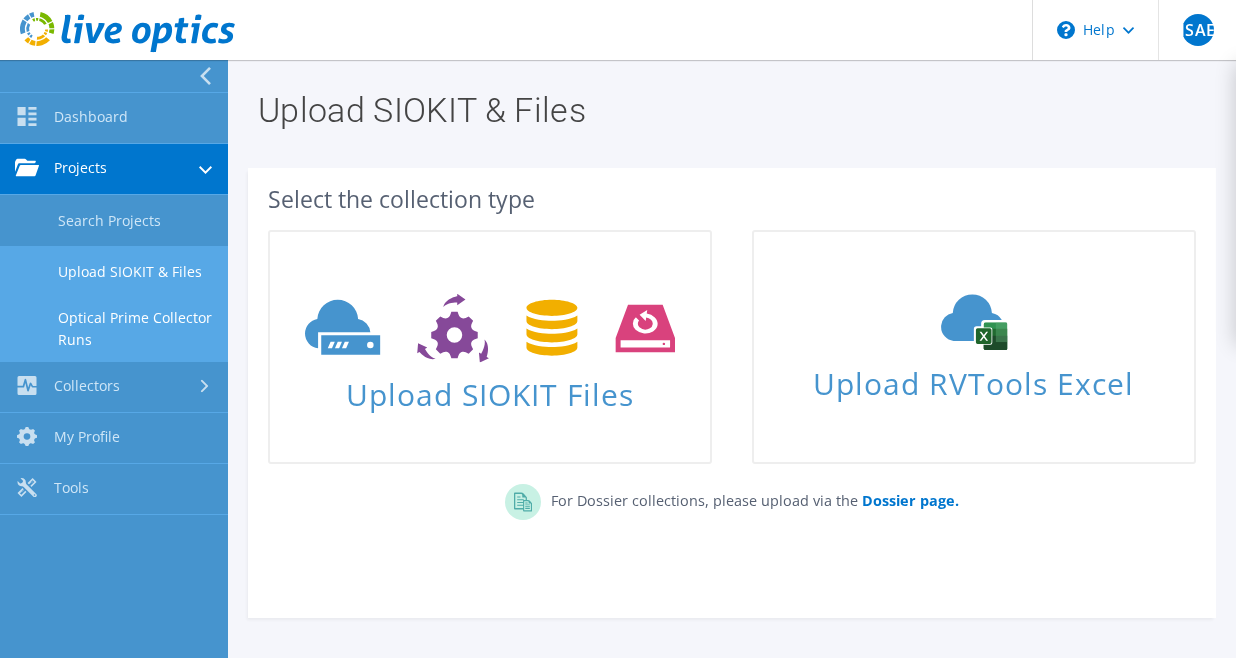 click on "Optical Prime Collector Runs" at bounding box center (114, 329) 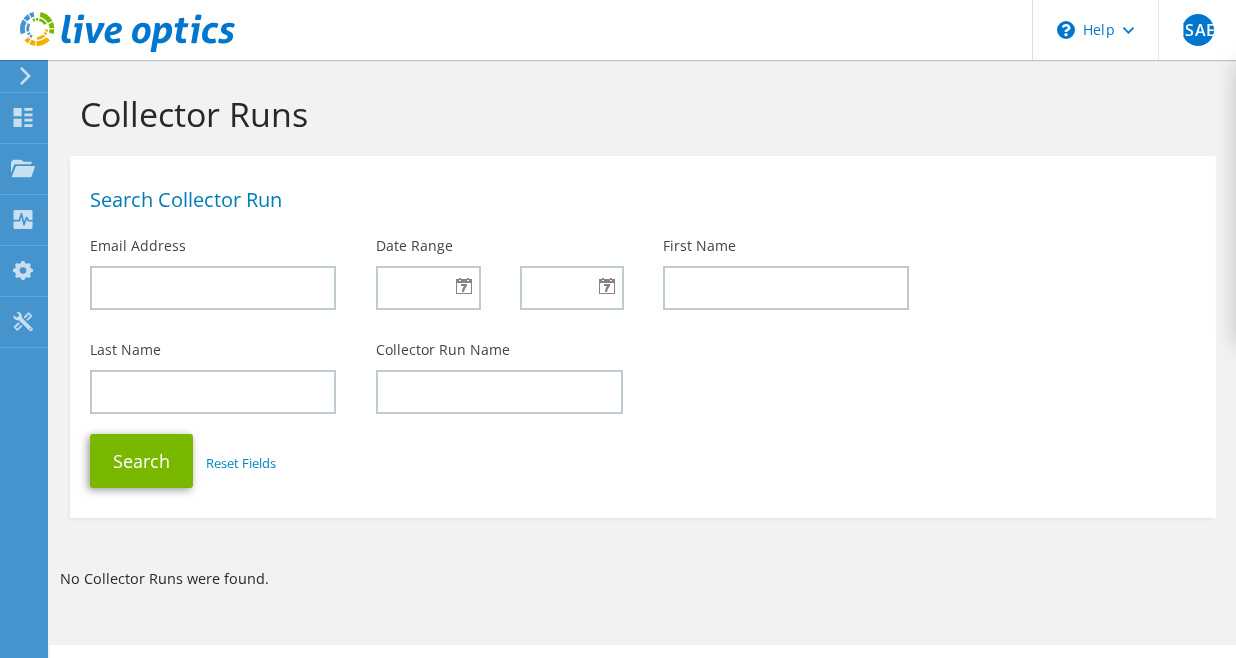 scroll, scrollTop: 0, scrollLeft: 0, axis: both 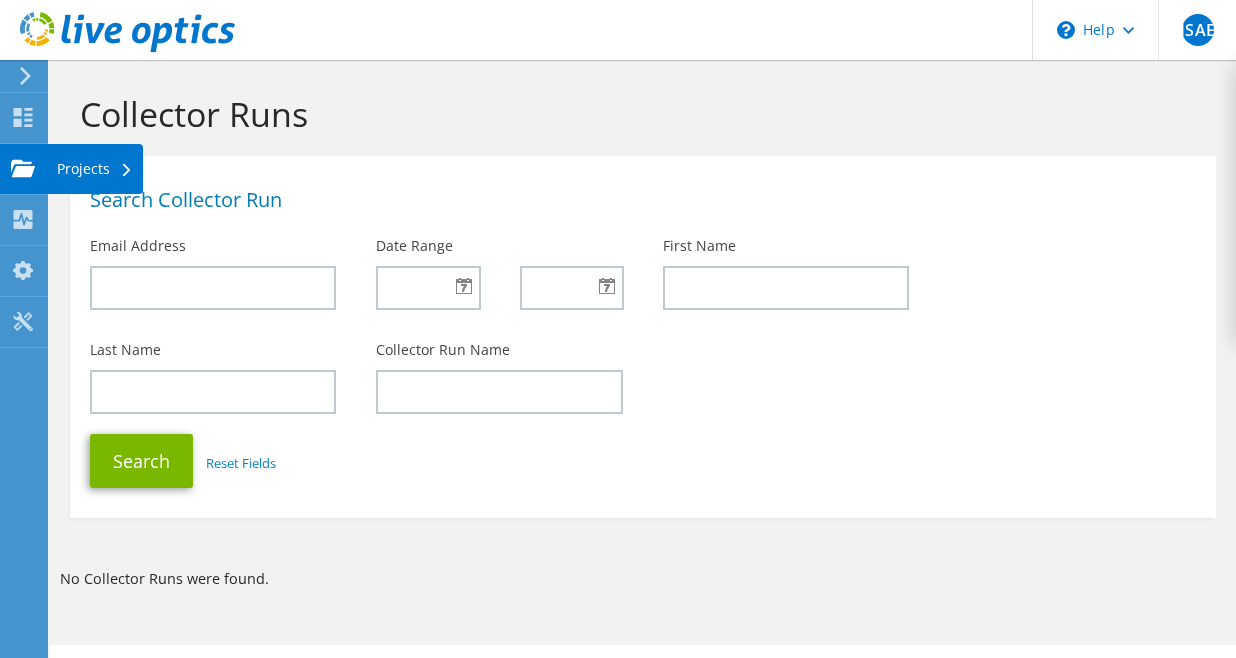 click 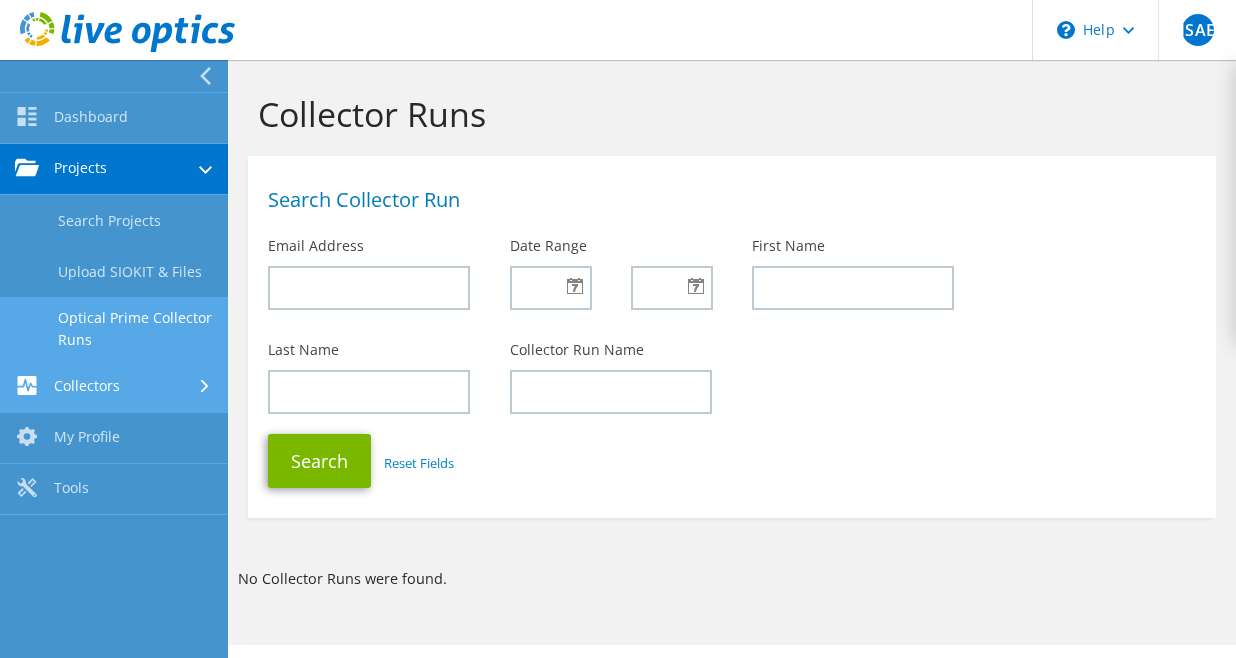 click on "Collectors" at bounding box center [114, 387] 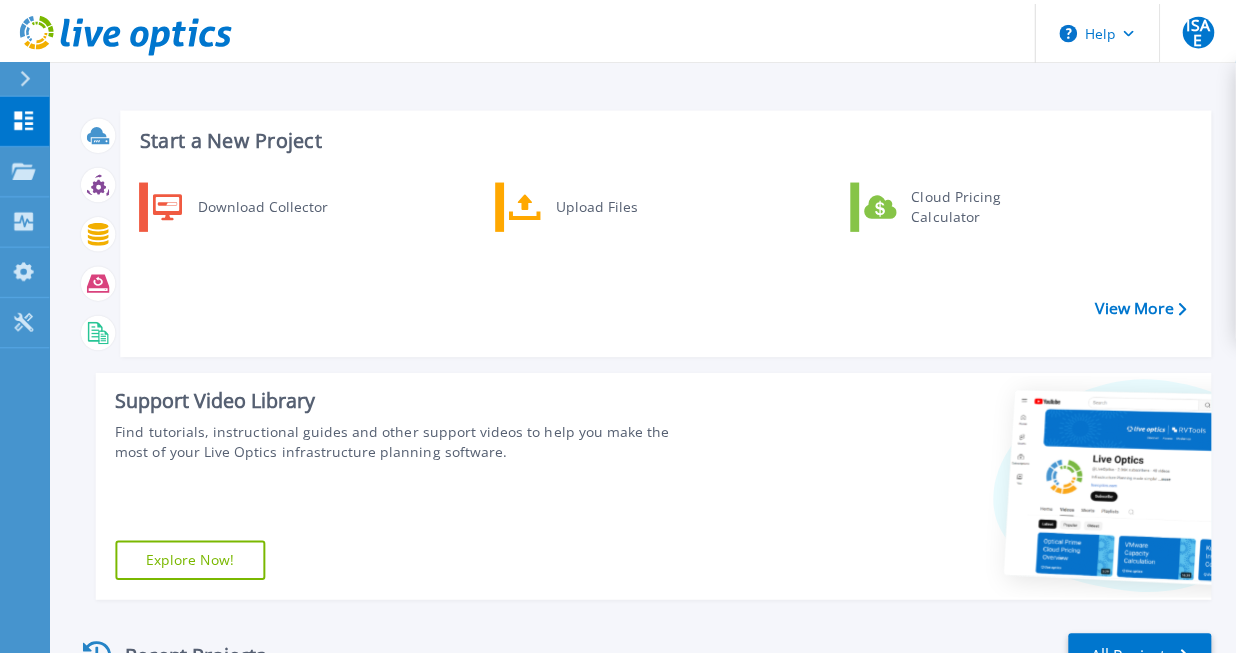 scroll, scrollTop: 0, scrollLeft: 0, axis: both 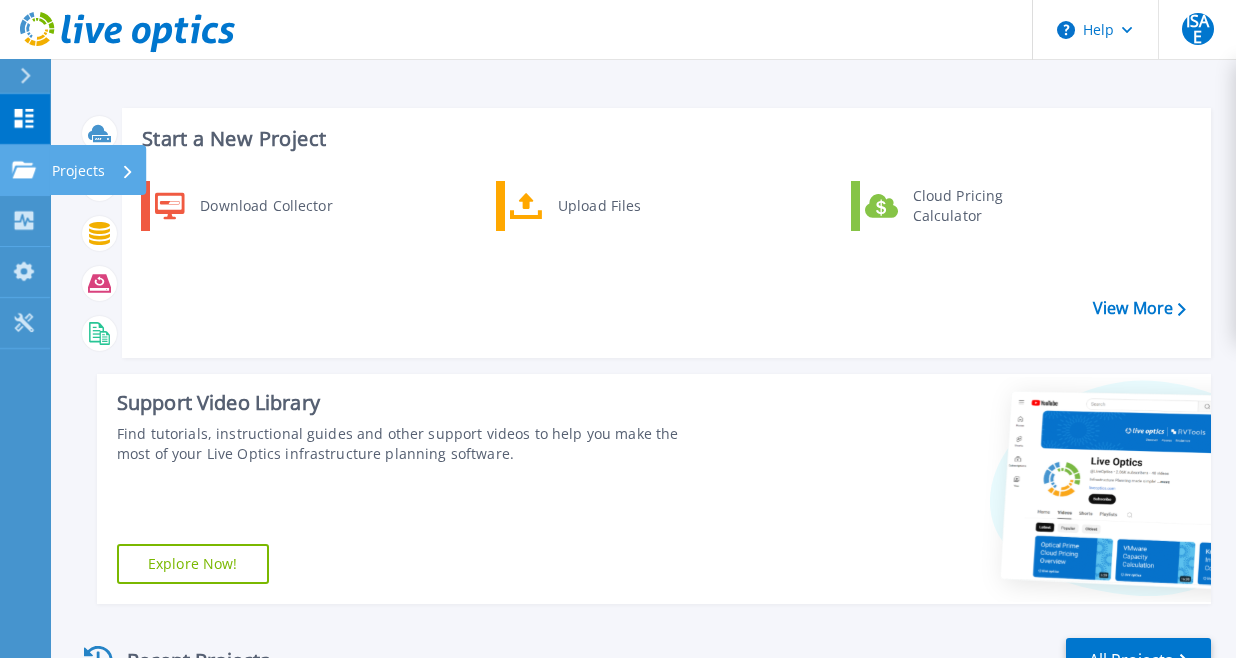 click 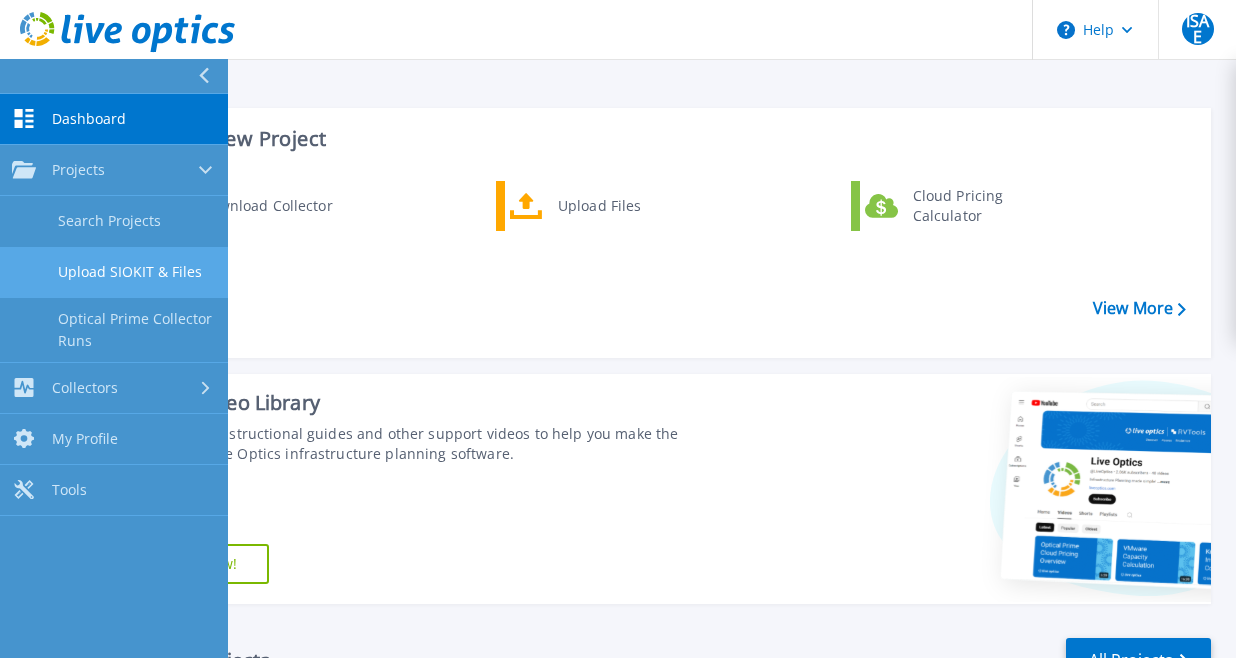 click on "Upload SIOKIT & Files" at bounding box center [114, 272] 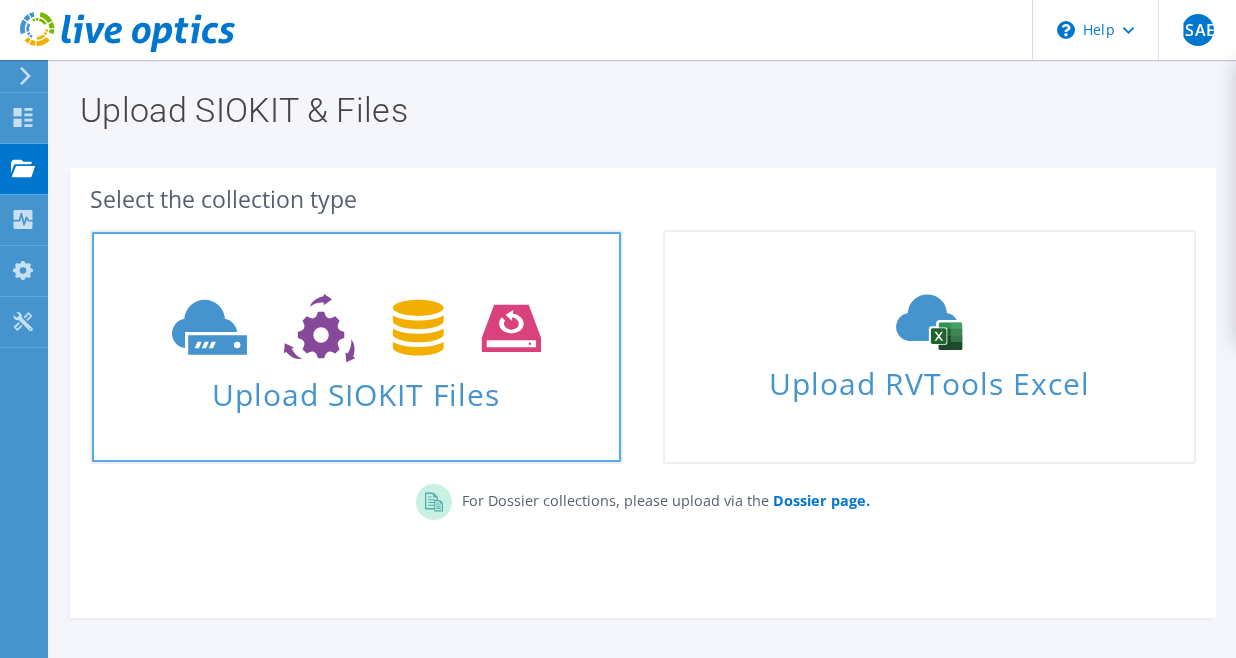 scroll, scrollTop: 0, scrollLeft: 0, axis: both 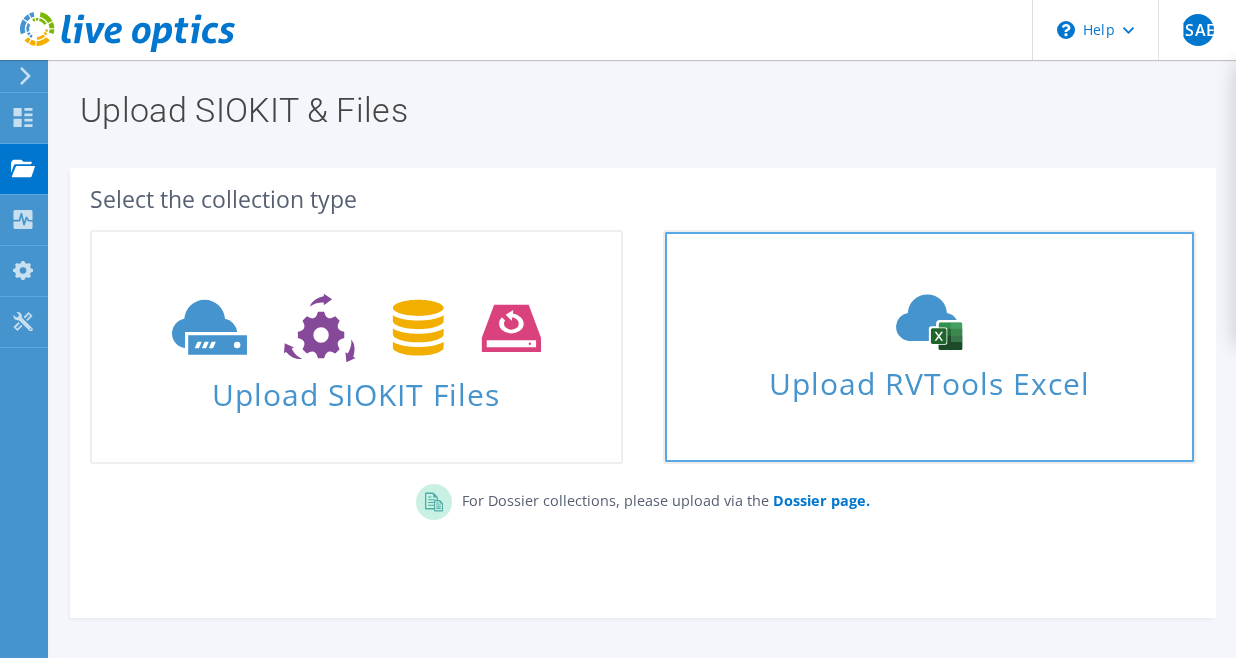 click on "Upload RVTools Excel" at bounding box center [929, 378] 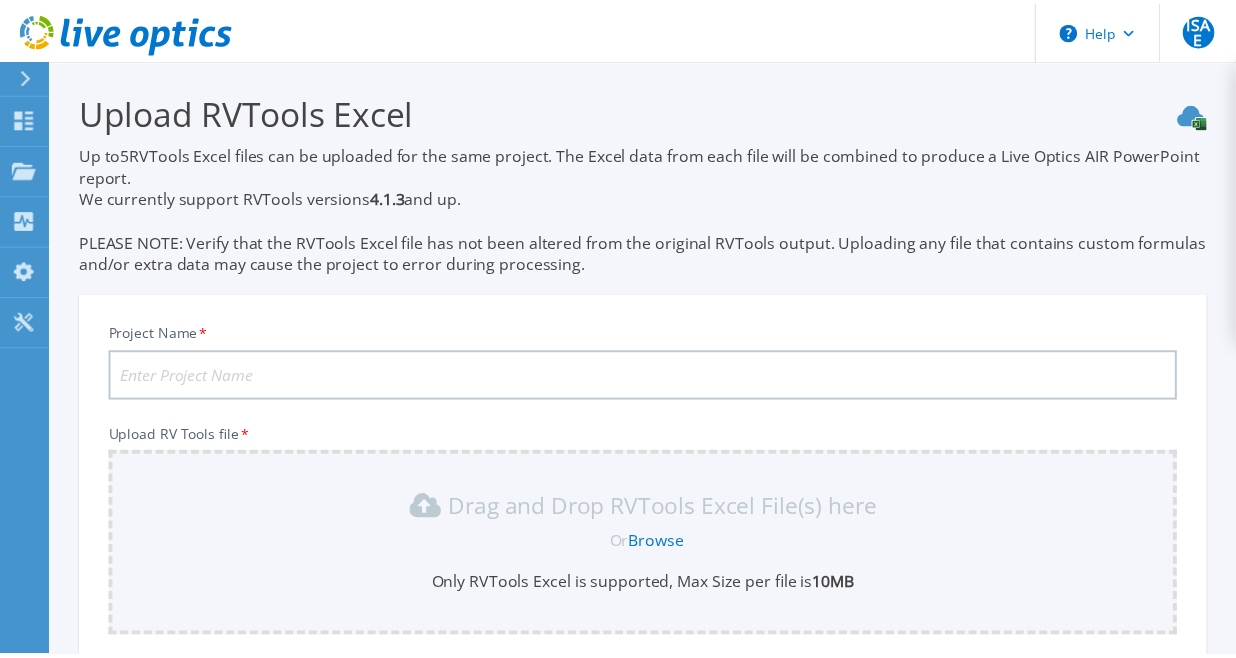 scroll, scrollTop: 249, scrollLeft: 0, axis: vertical 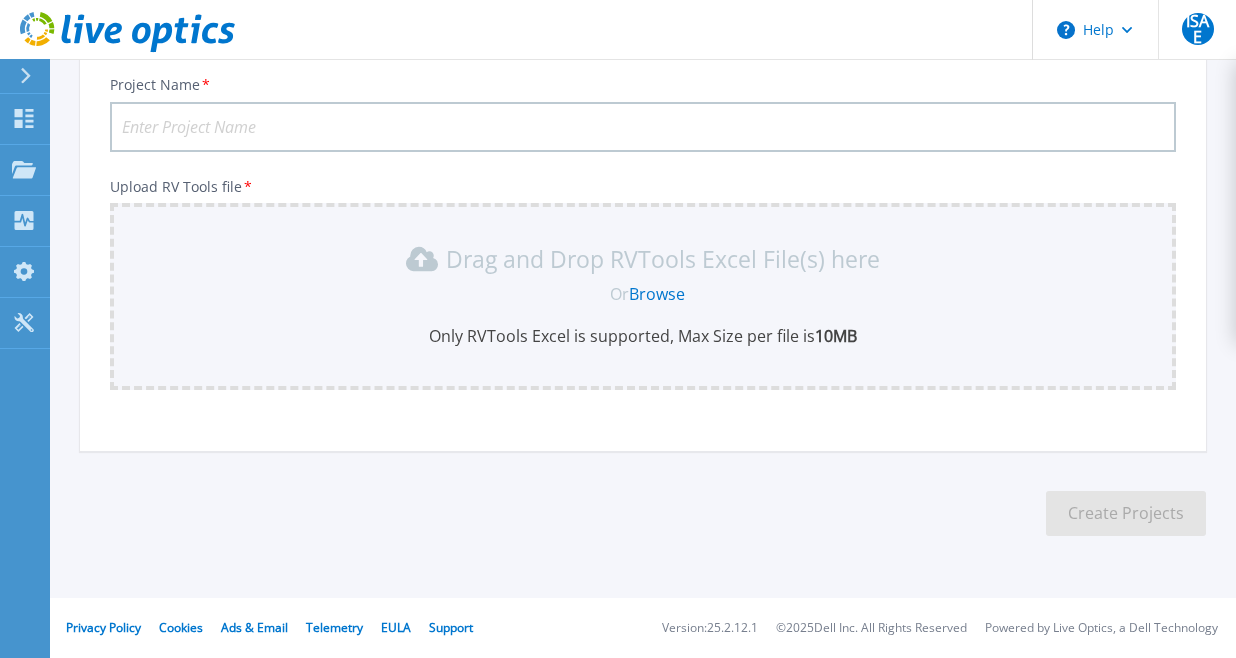 click on "Drag and Drop RVTools Excel File(s) here    Or  Browse Only RVTools Excel is supported, Max Size per file is  10MB" at bounding box center [643, 295] 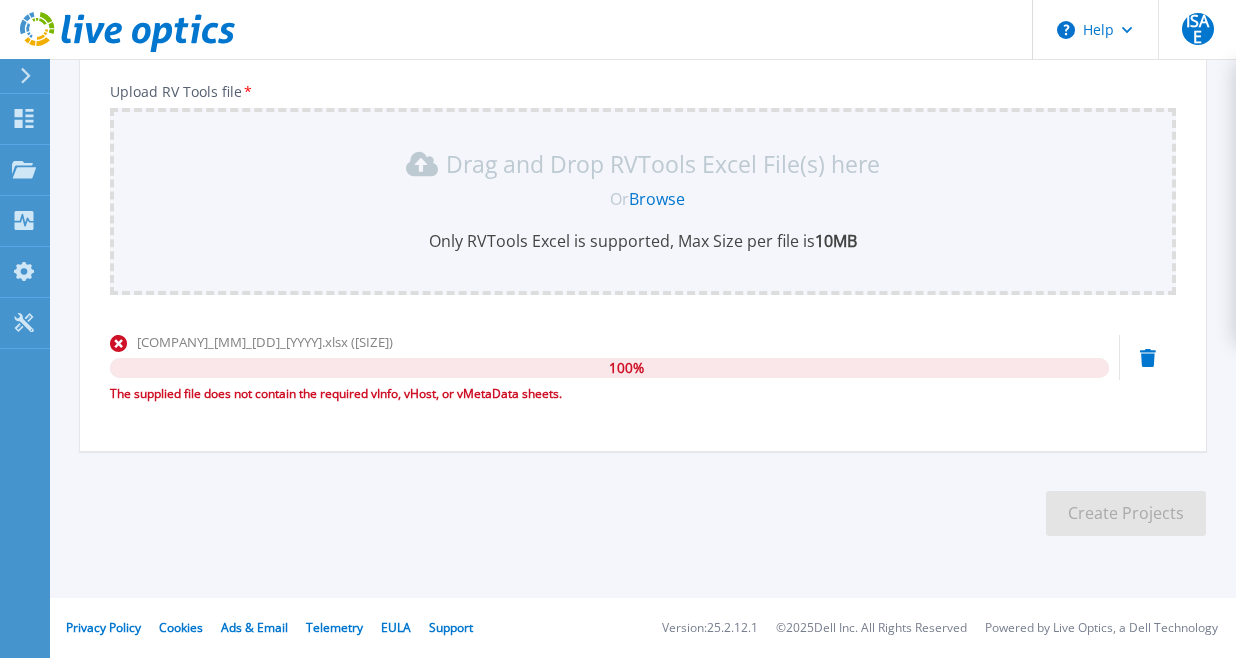 click on "Browse" at bounding box center (657, 199) 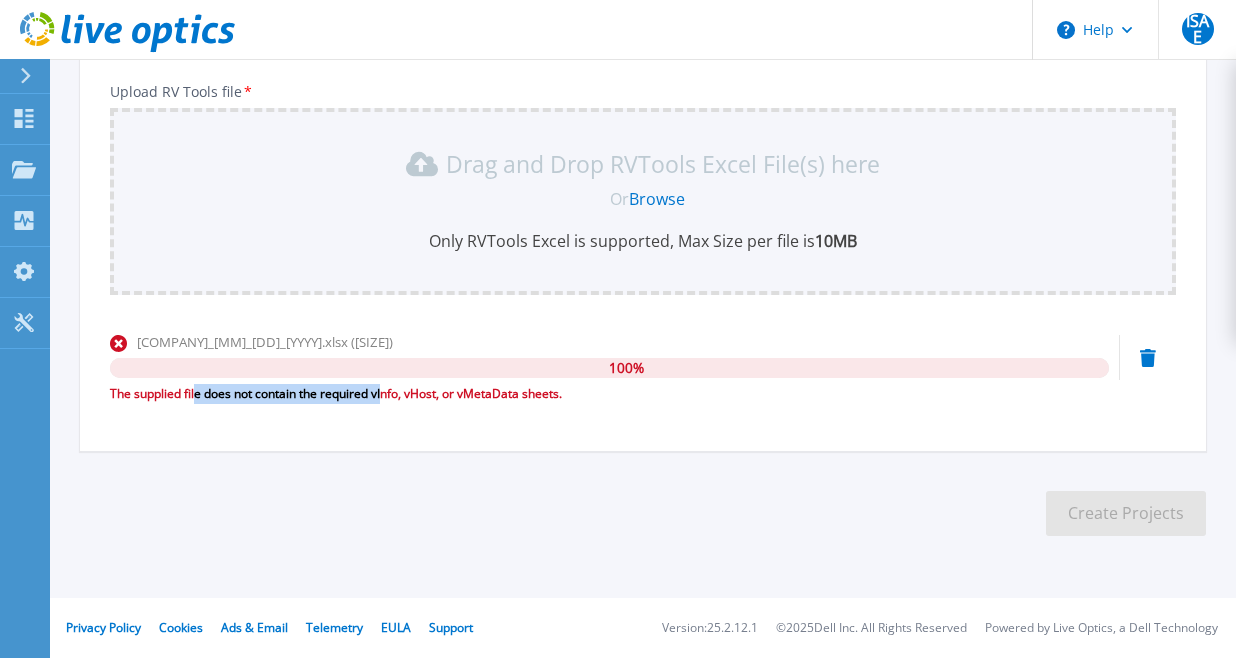 drag, startPoint x: 198, startPoint y: 388, endPoint x: 390, endPoint y: 391, distance: 192.02344 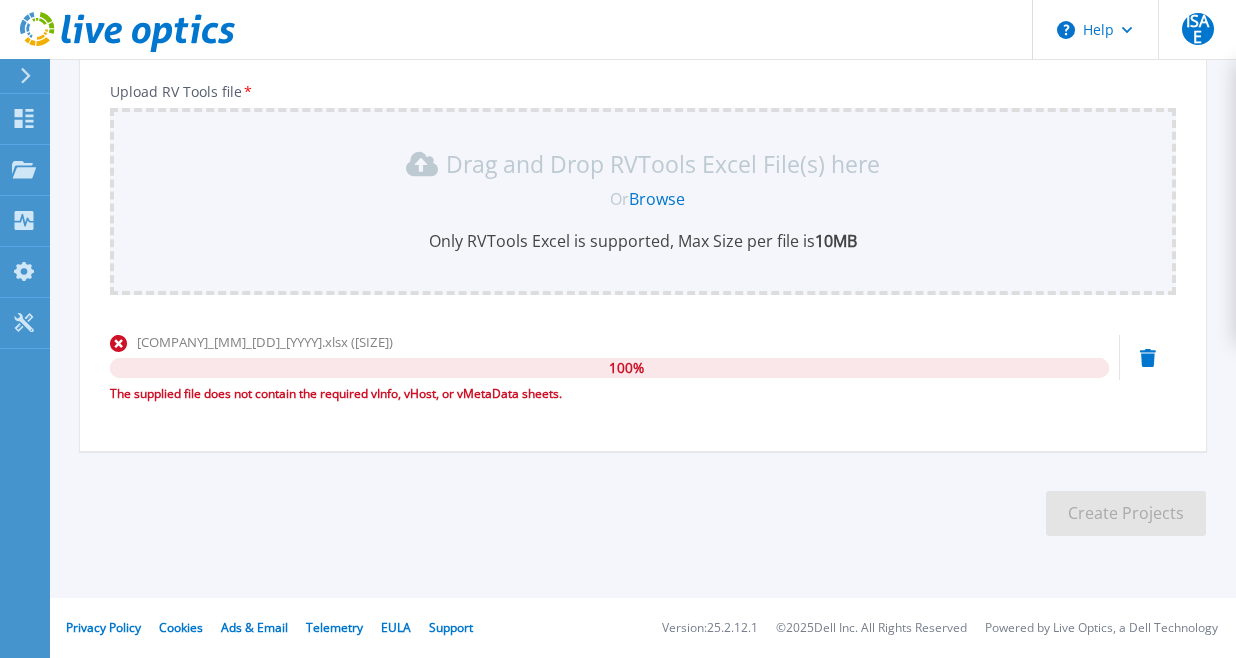 drag, startPoint x: 390, startPoint y: 391, endPoint x: 434, endPoint y: 391, distance: 44 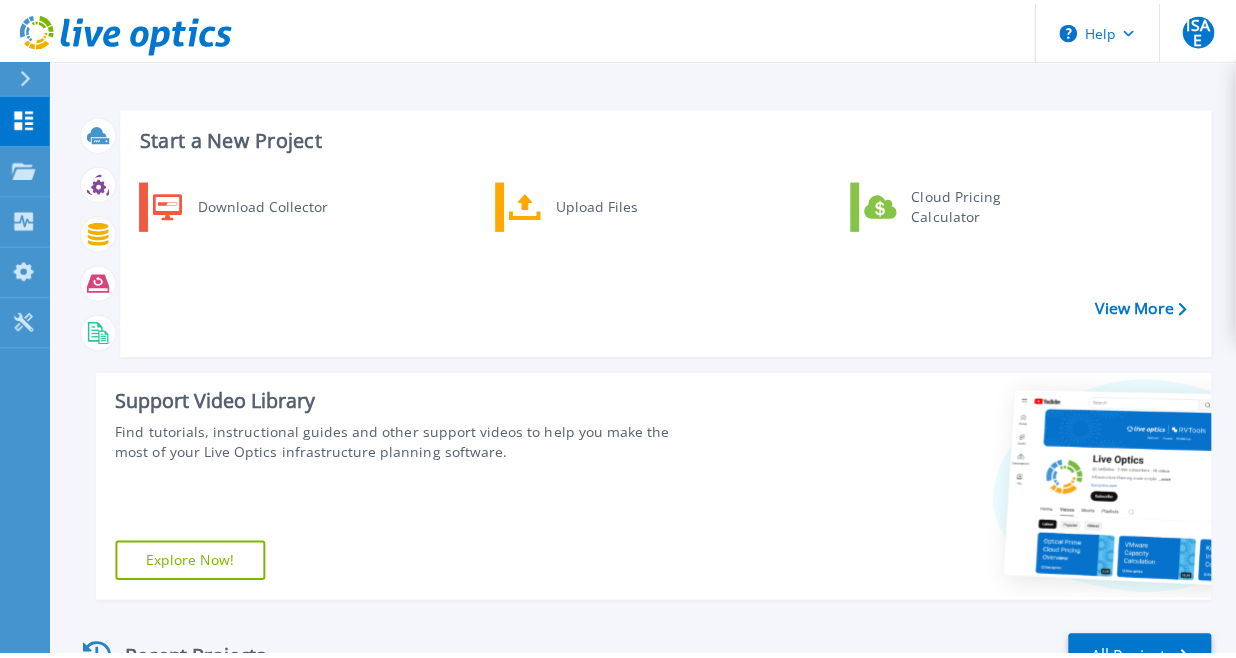 scroll, scrollTop: 0, scrollLeft: 0, axis: both 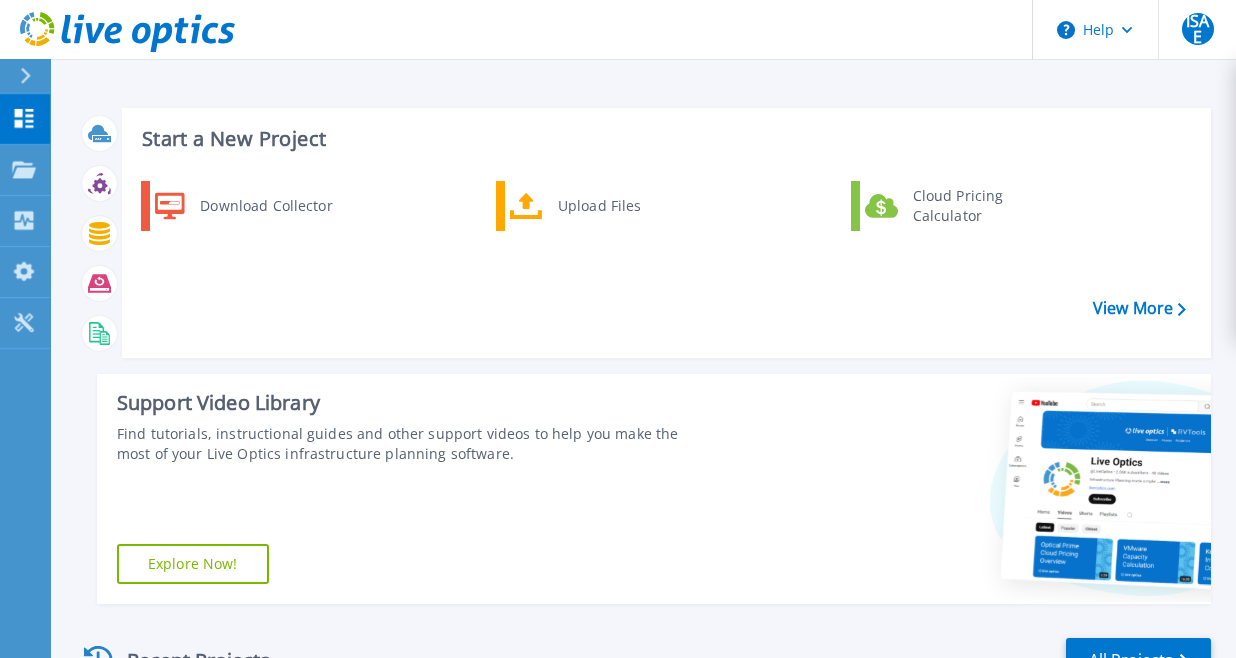 click on "Download Collector     Upload Files     Cloud Pricing Calculator" at bounding box center (663, 262) 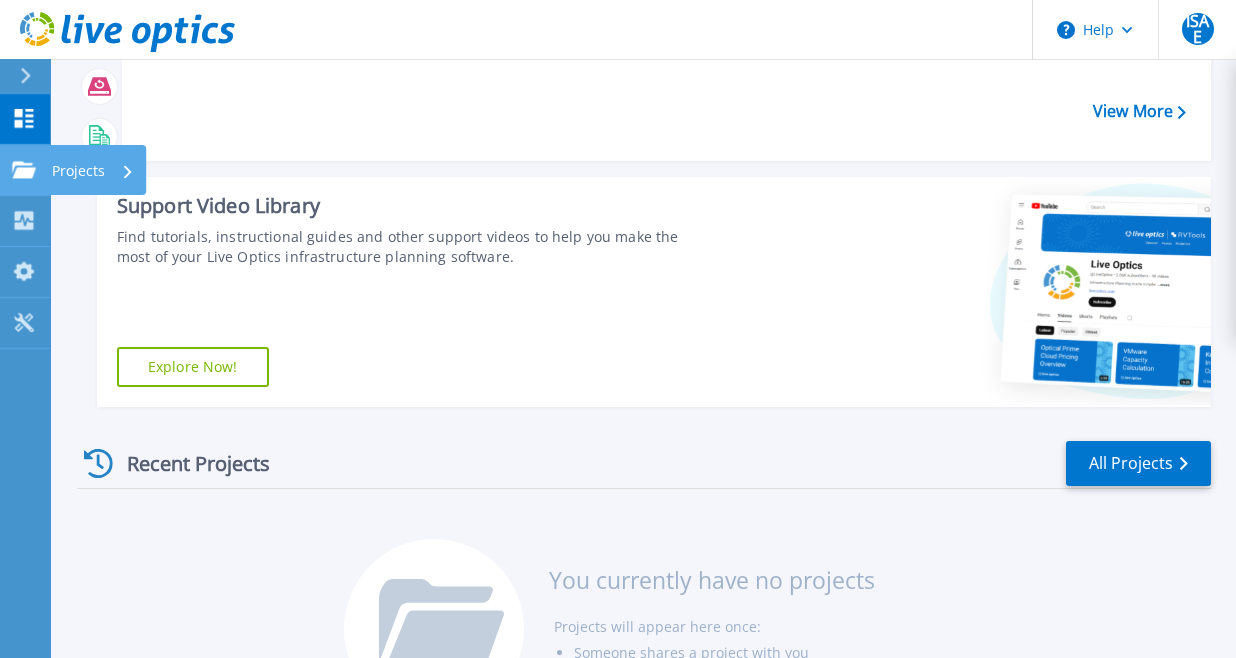 click 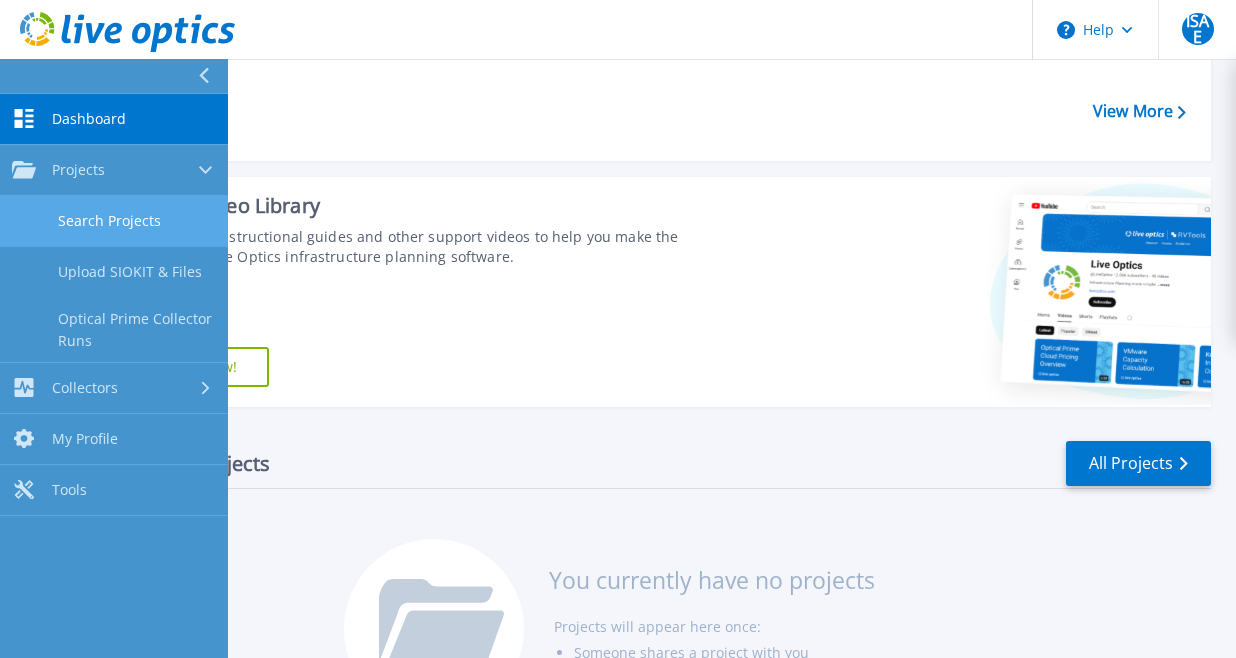 click on "Search Projects" at bounding box center (114, 221) 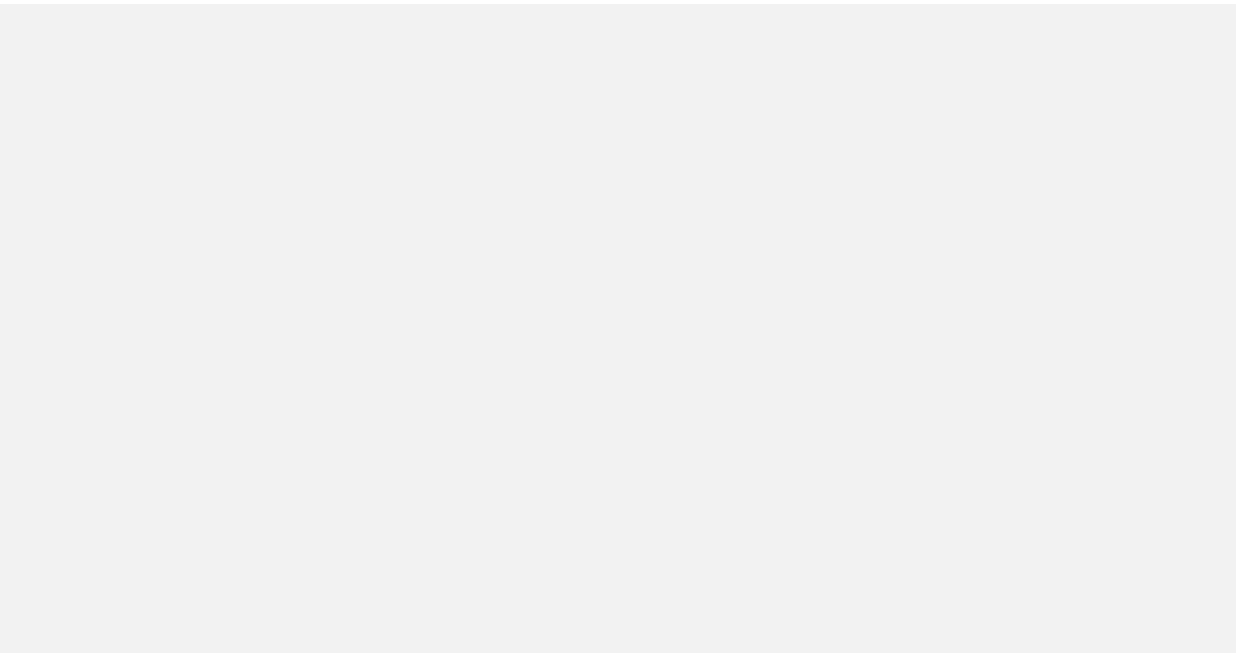 scroll, scrollTop: 0, scrollLeft: 0, axis: both 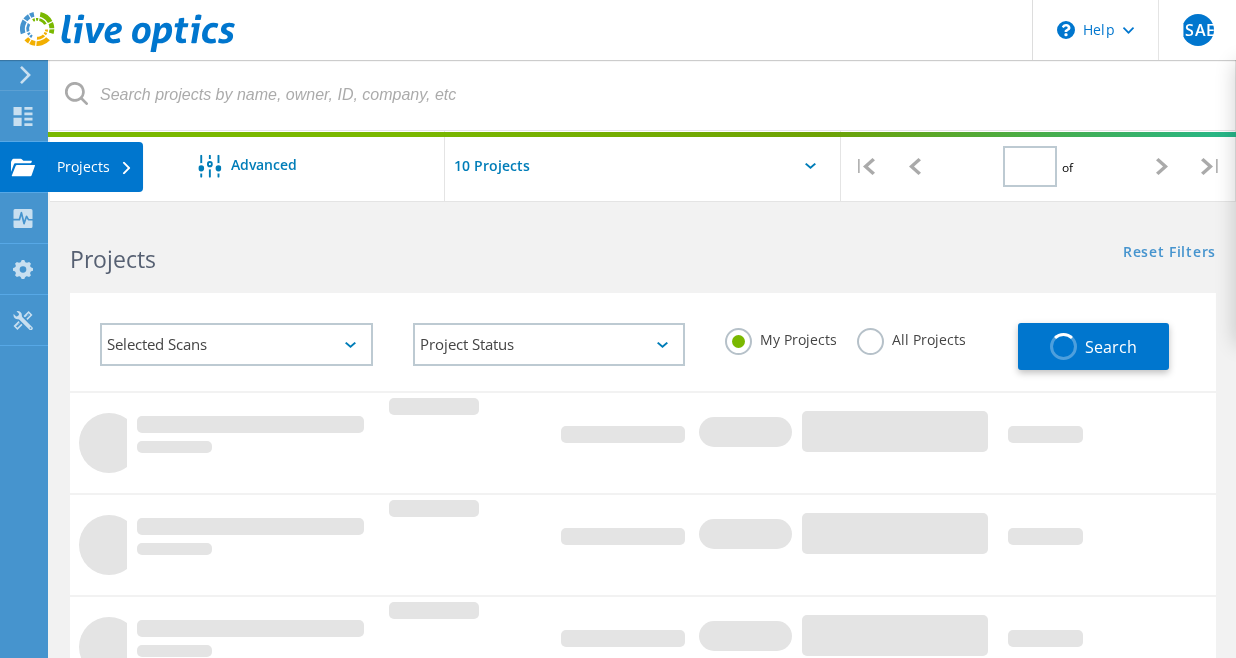 type on "1" 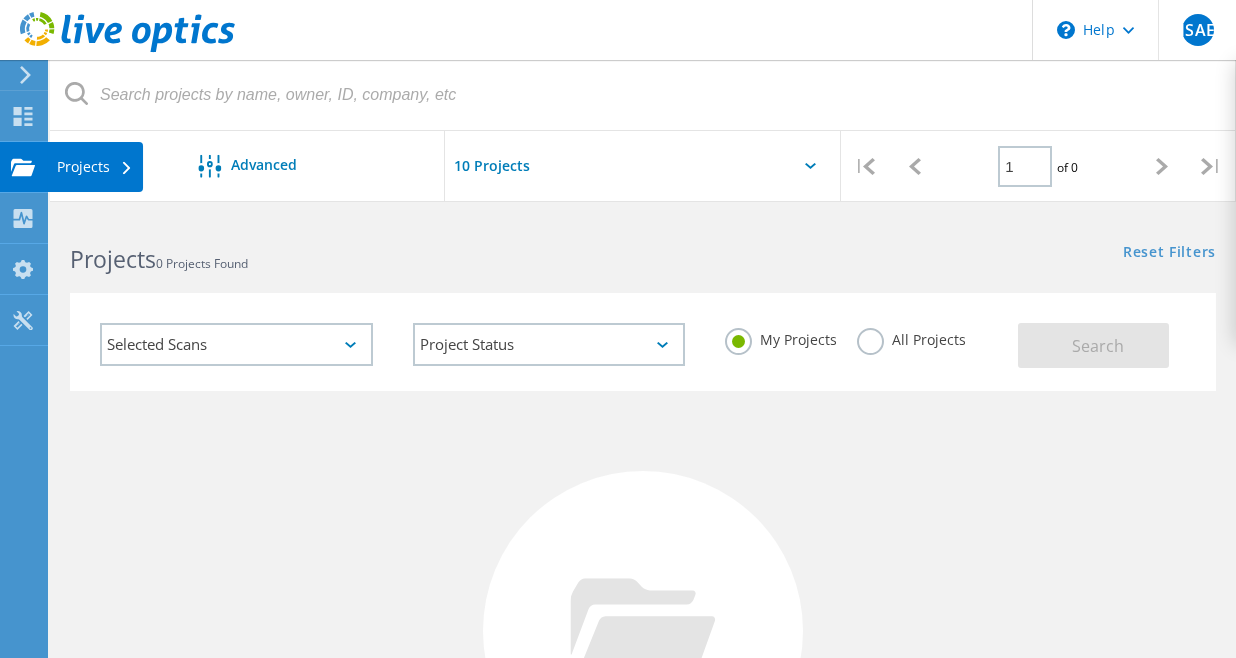 click on "Projects" at bounding box center (-66, 167) 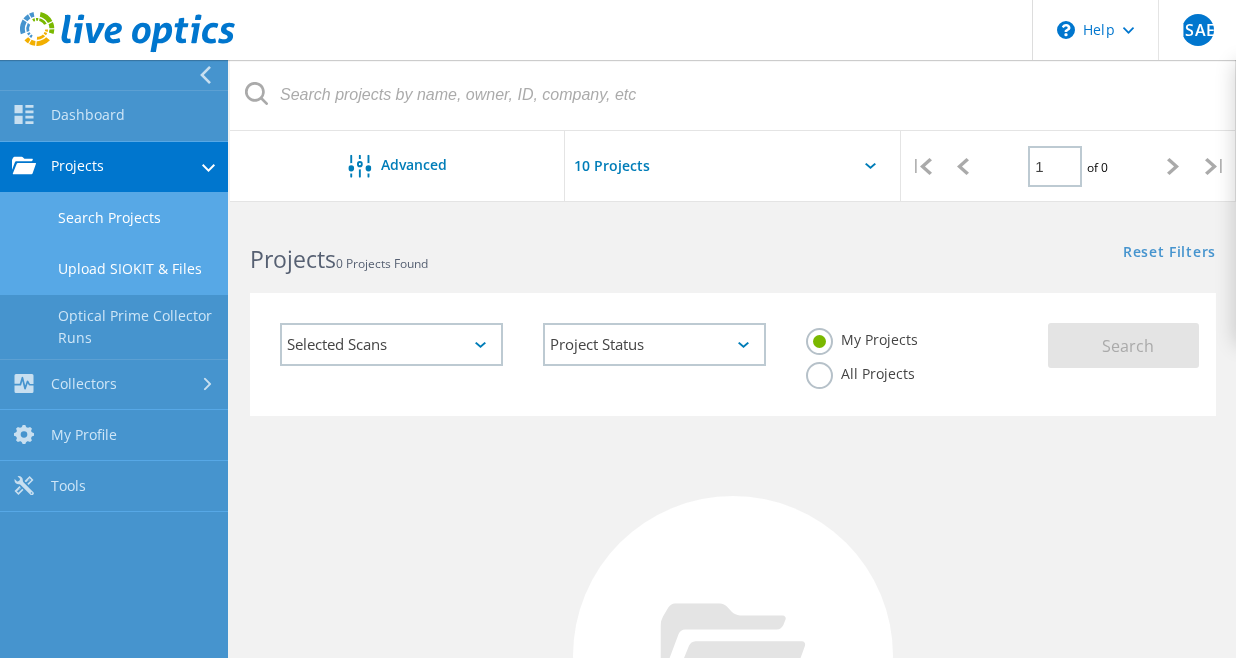 click on "Upload SIOKIT & Files" at bounding box center [114, 269] 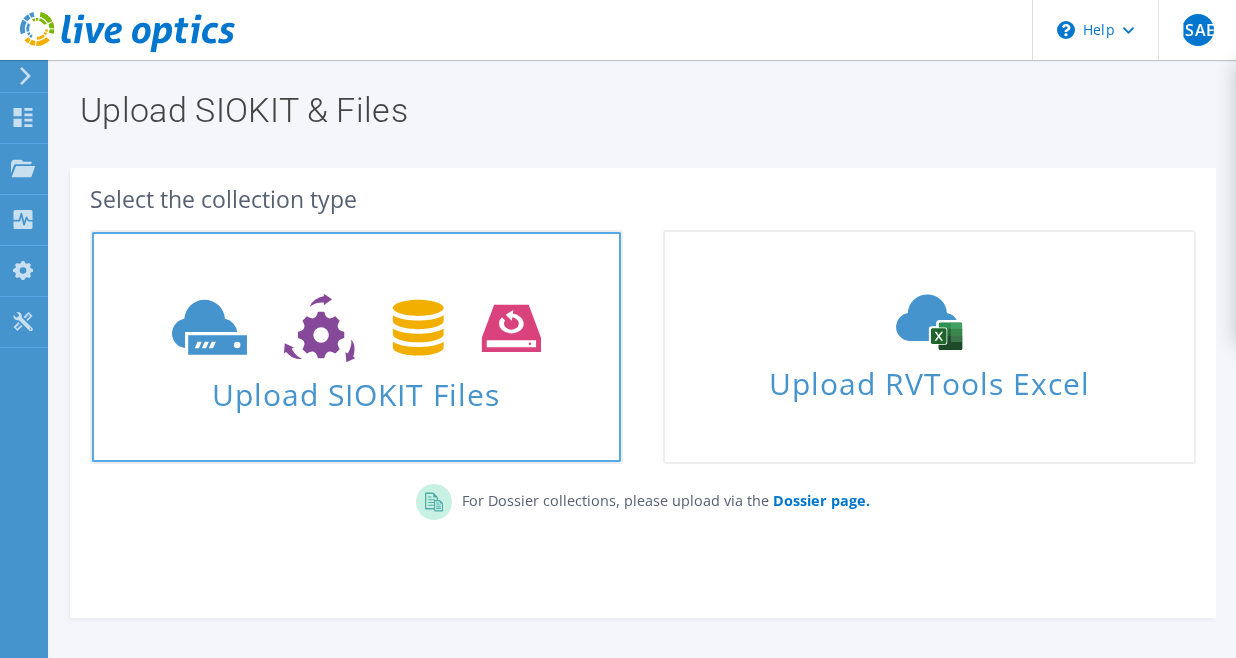 scroll, scrollTop: 0, scrollLeft: 0, axis: both 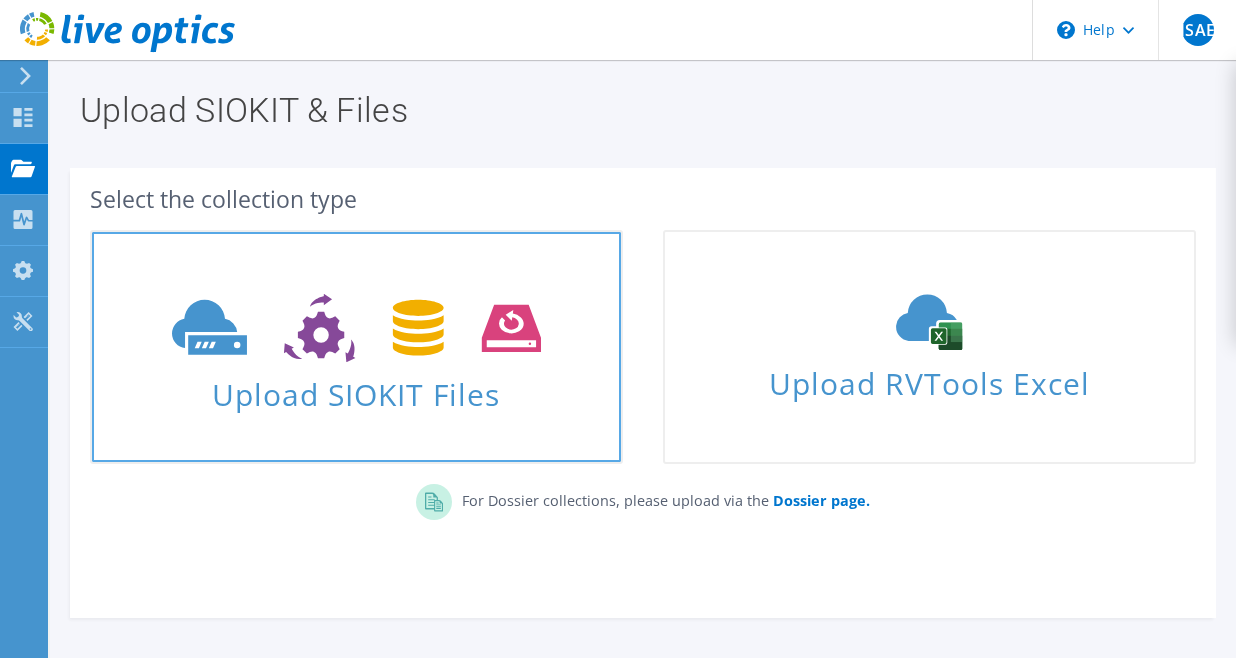 click 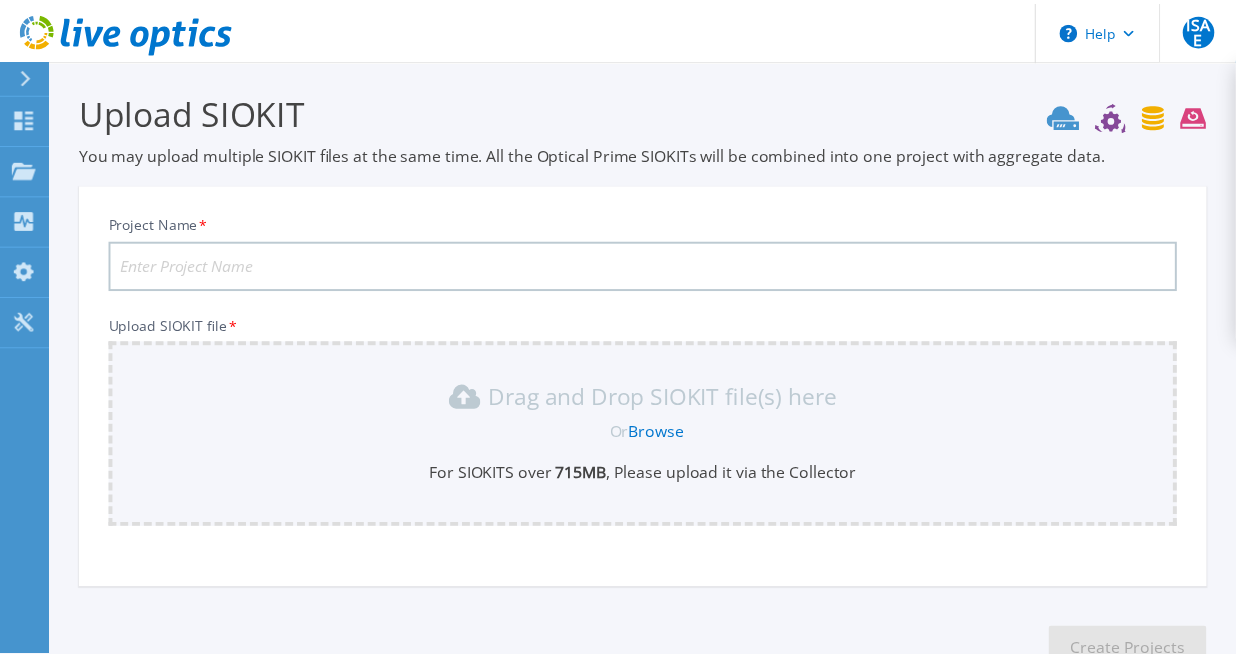 scroll, scrollTop: 134, scrollLeft: 0, axis: vertical 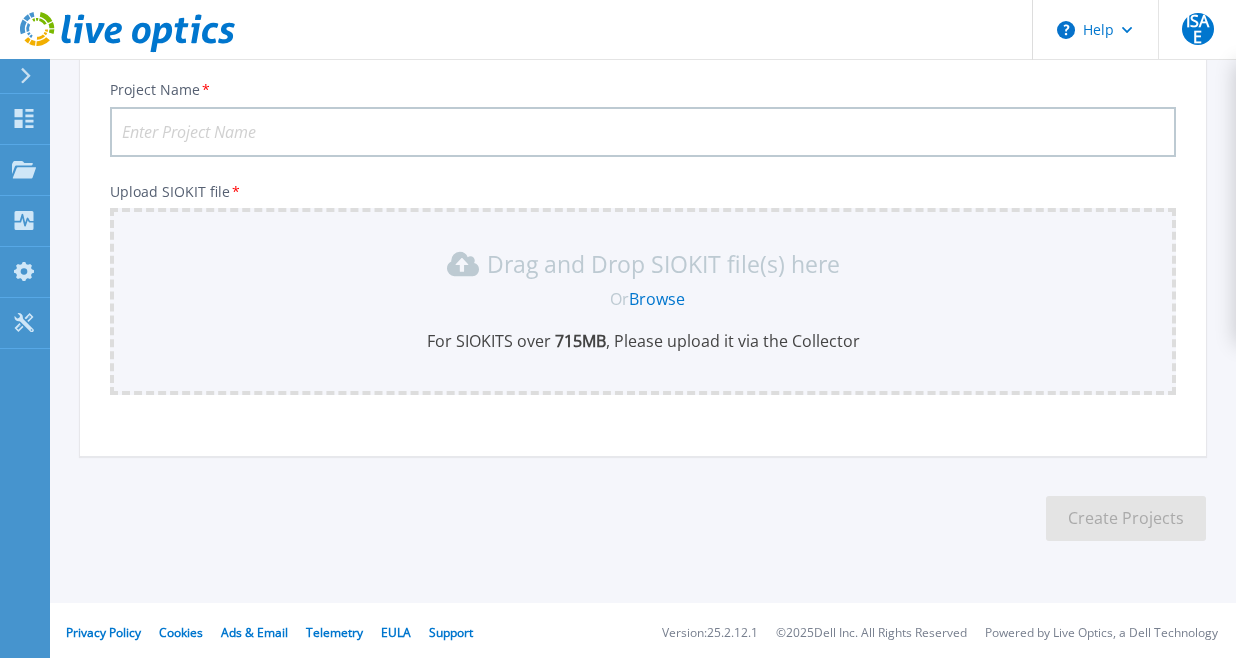 click on "Browse" at bounding box center [657, 299] 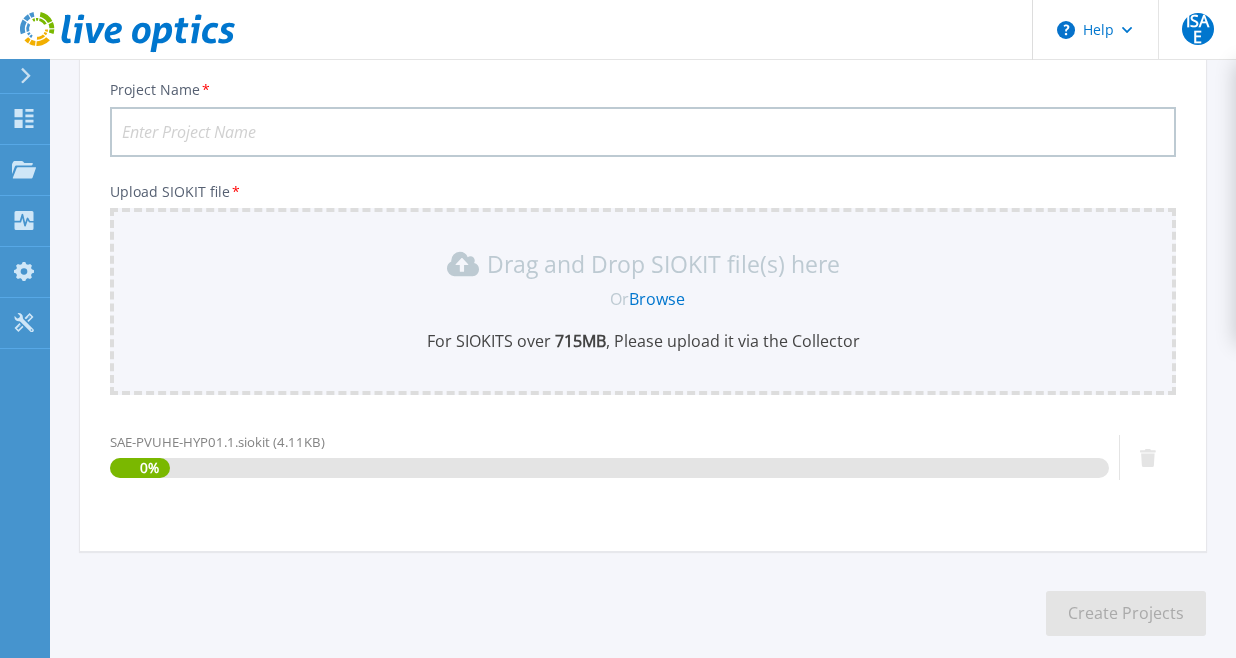 scroll, scrollTop: 234, scrollLeft: 0, axis: vertical 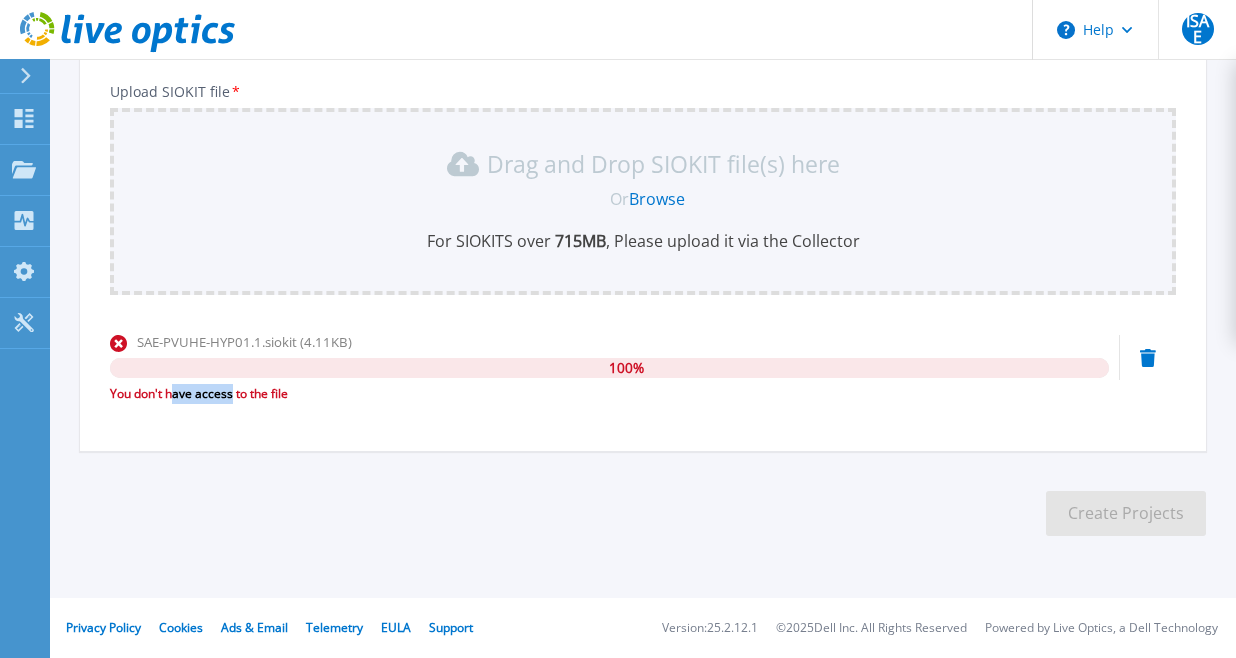 drag, startPoint x: 175, startPoint y: 395, endPoint x: 231, endPoint y: 395, distance: 56 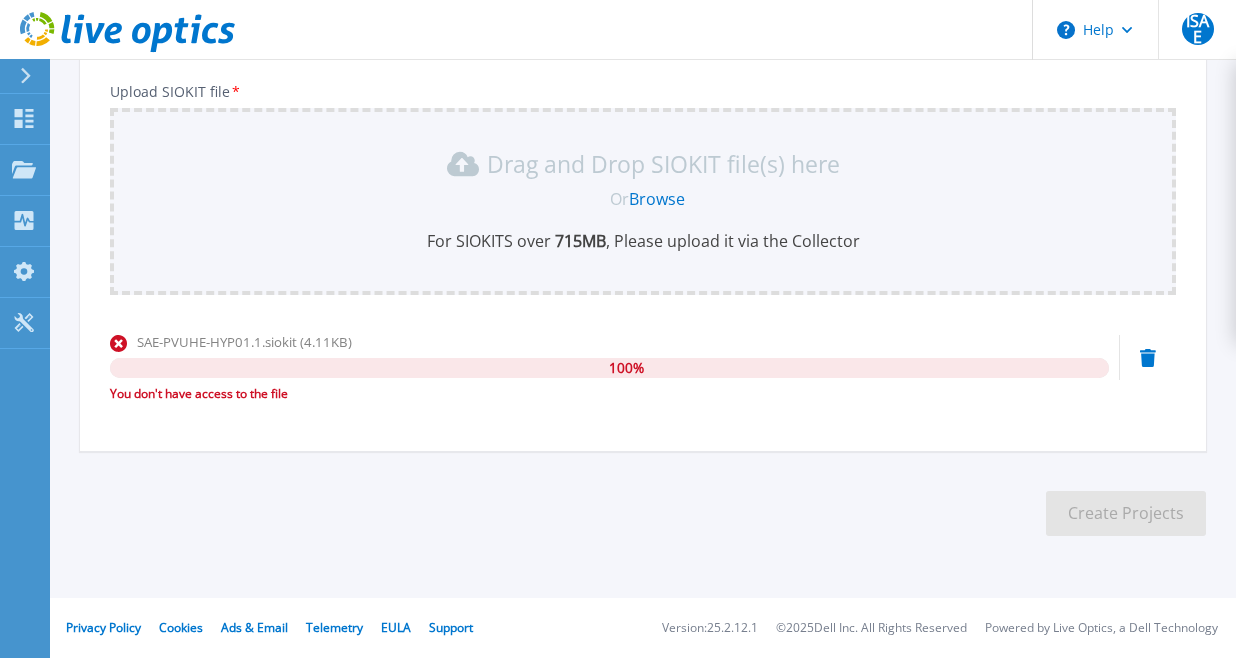 click on "Upload SIOKIT You may upload multiple SIOKIT files at the same time. All the Optical Prime SIOKITs will be combined into one project with aggregate data. Project Name * Upload SIOKIT file * Drag and Drop SIOKIT file(s) here    Or  Browse For SIOKITS over   715  MB , Please upload it via the Collector SAE-PVUHE-HYP01.1.siokit (4.11KB) 100 % You don't have access to the file Create Projects" at bounding box center (643, 203) 